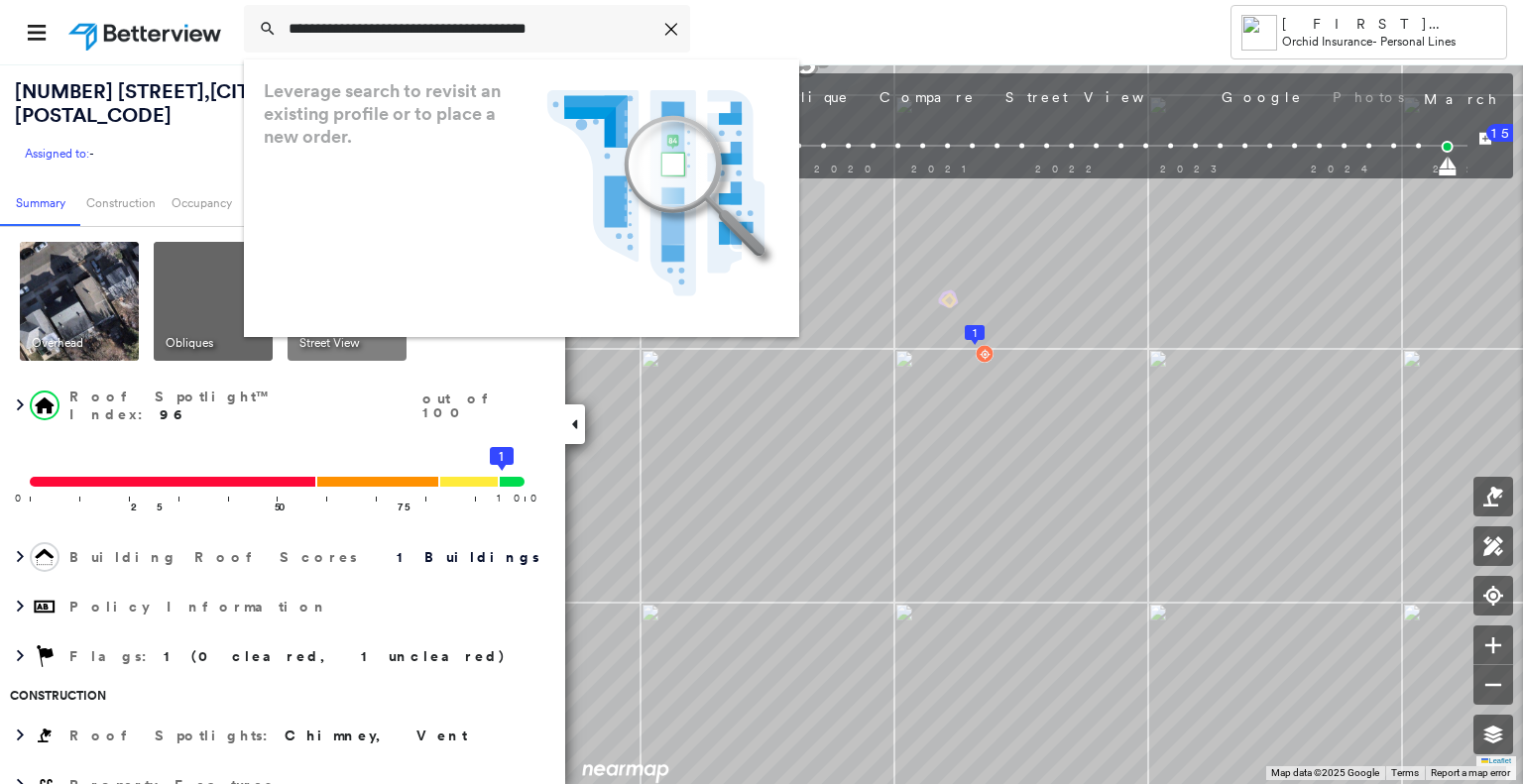 scroll, scrollTop: 0, scrollLeft: 0, axis: both 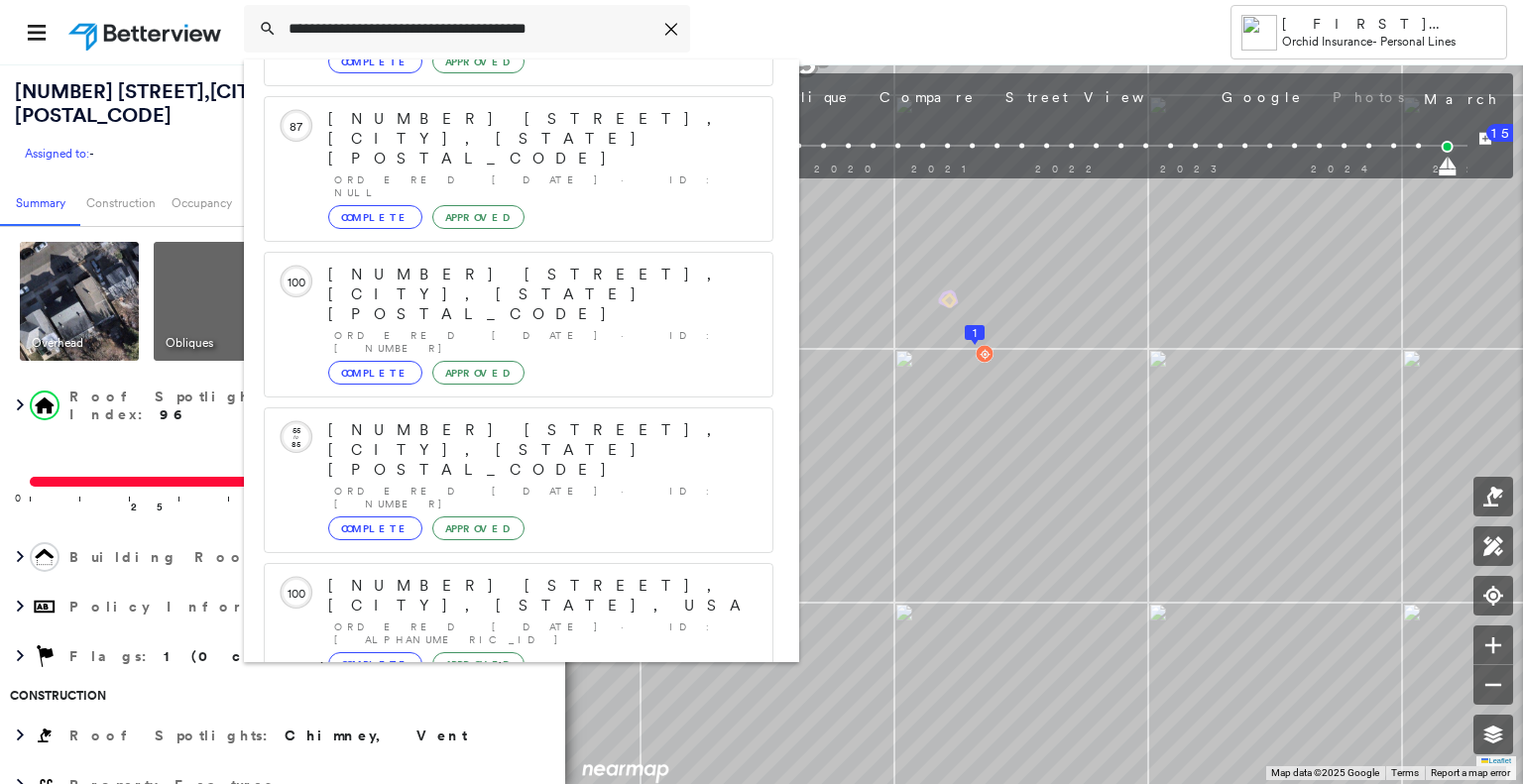 type on "**********" 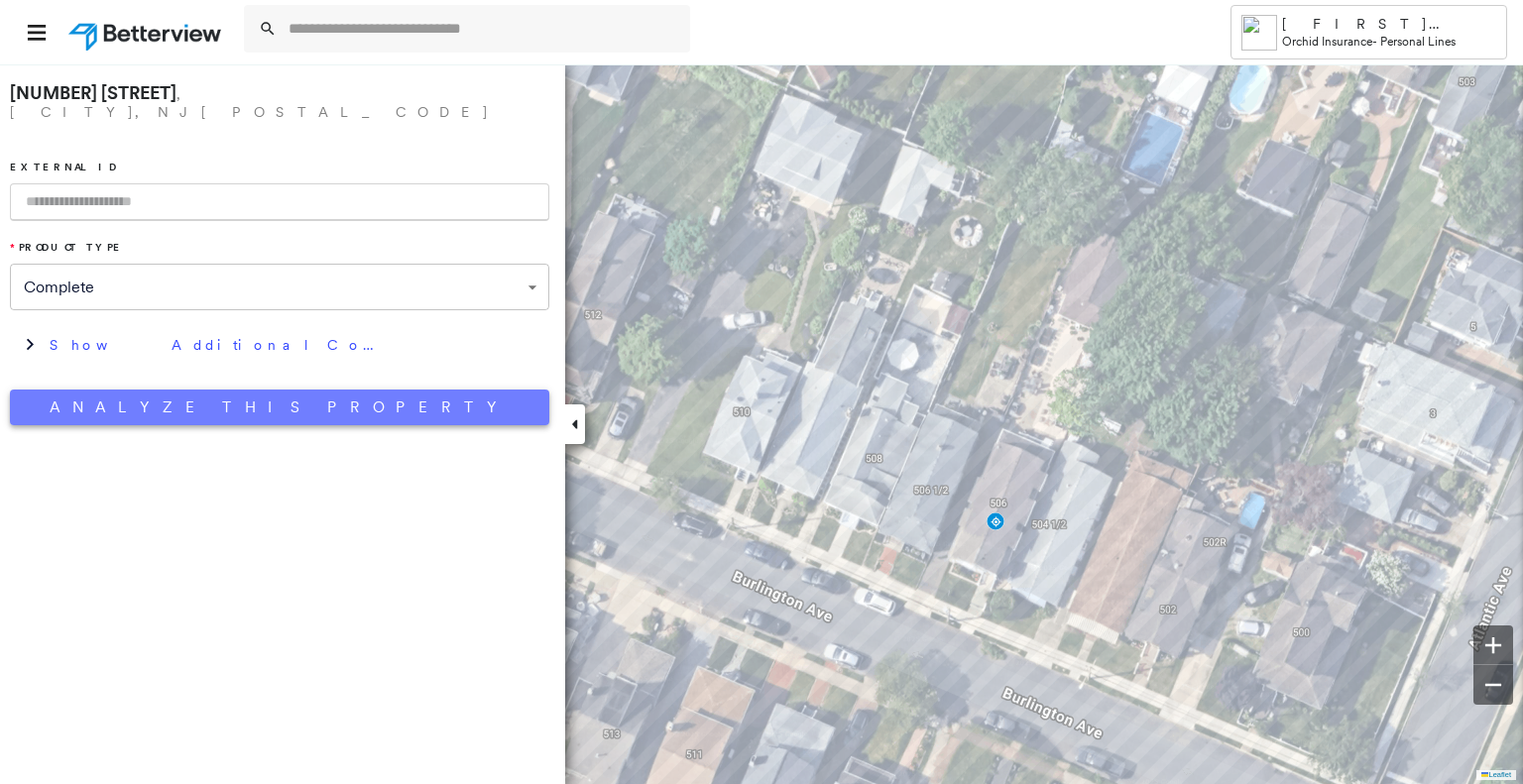 click on "Analyze This Property" at bounding box center (280, 407) 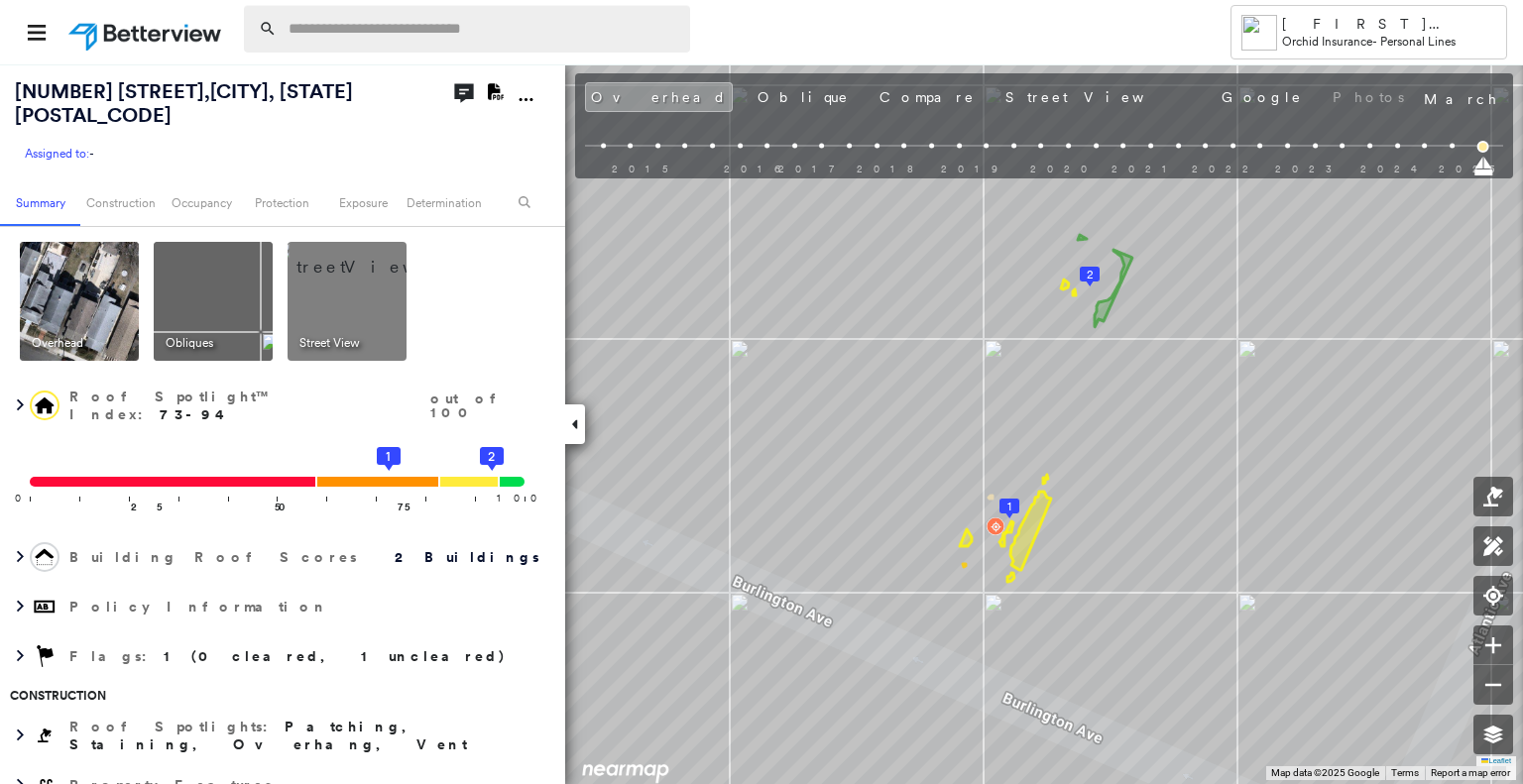 click at bounding box center (483, 29) 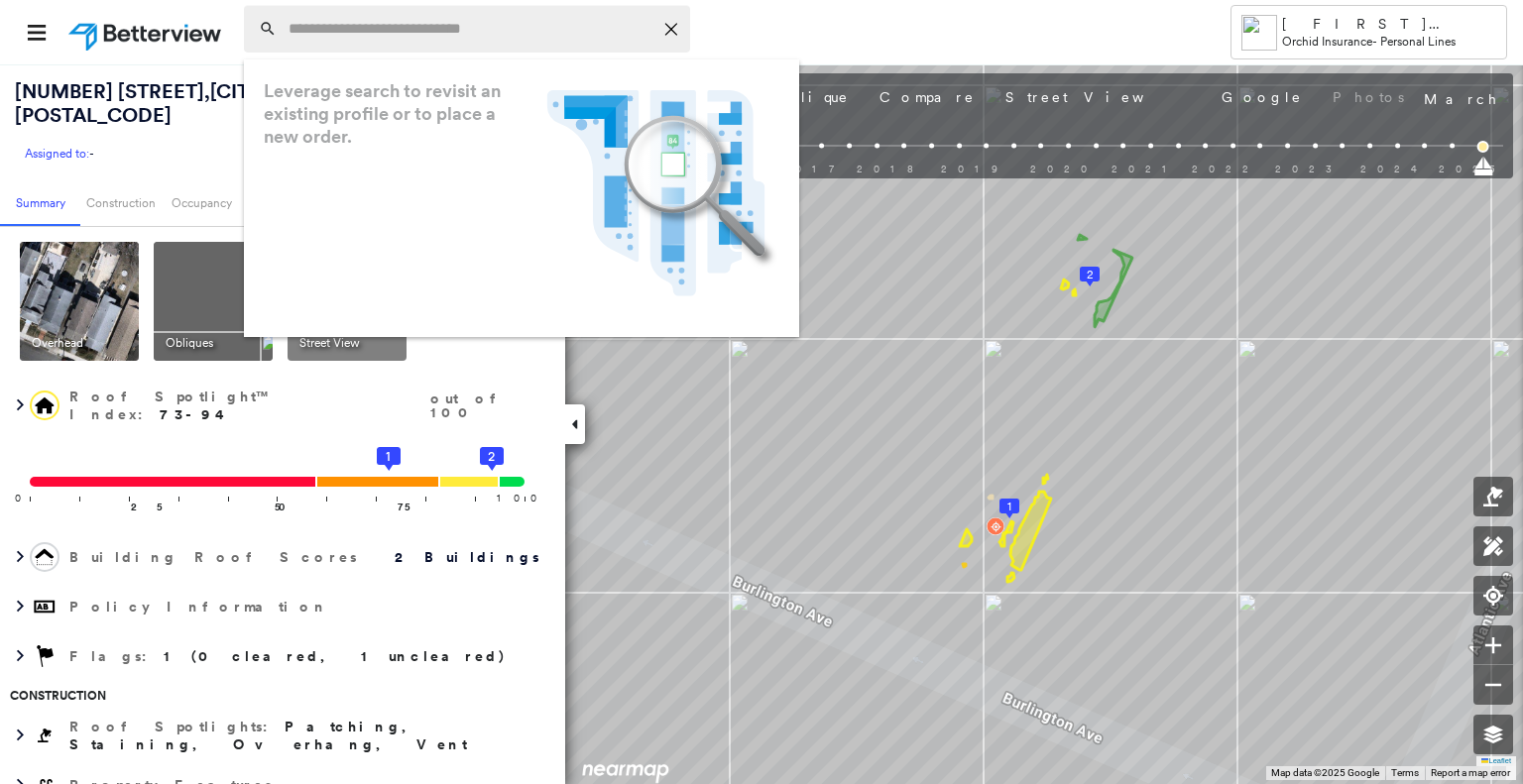 paste on "**********" 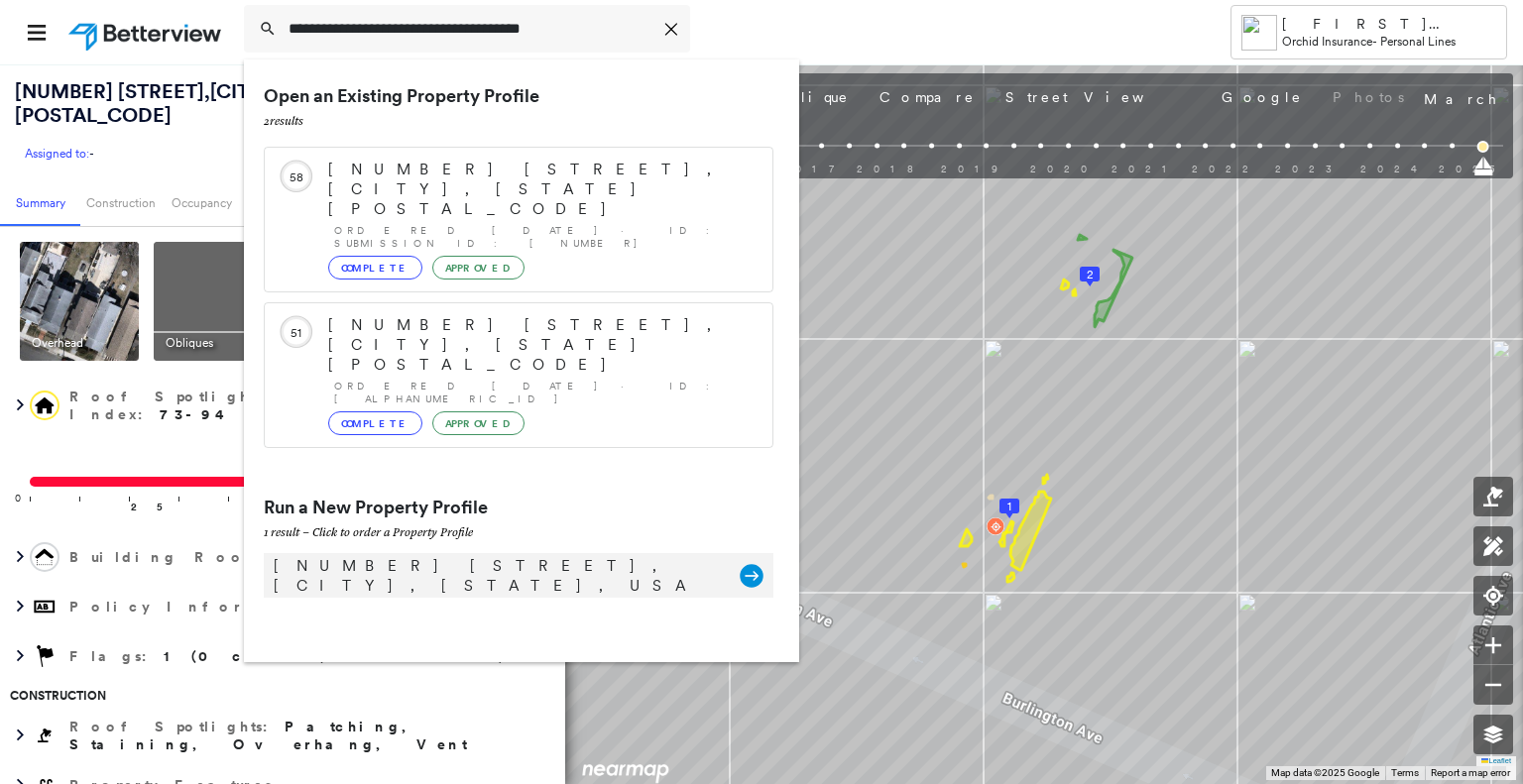 type on "**********" 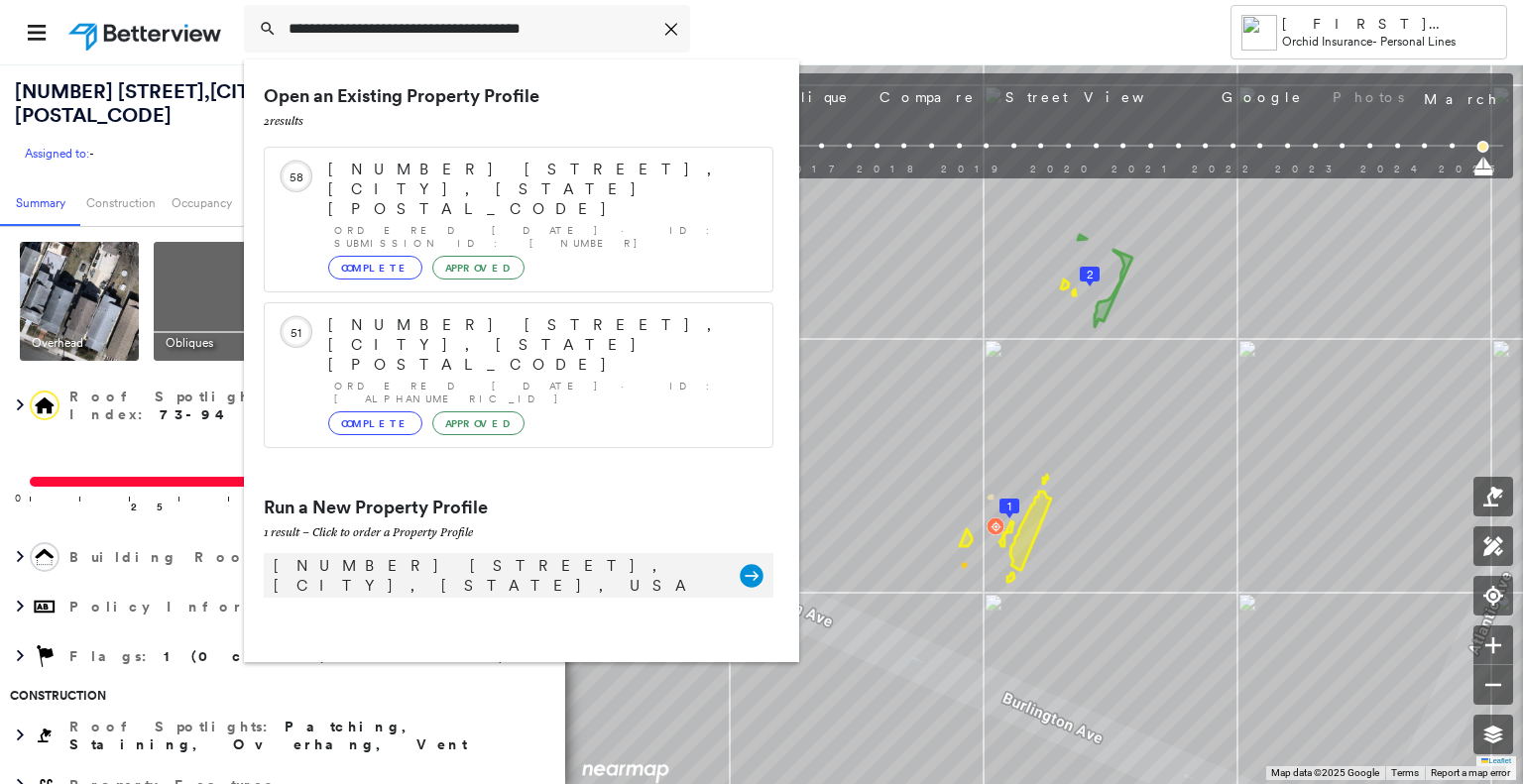 click on "[NUMBER] [STREET], [CITY], [STATE], USA" at bounding box center (497, 576) 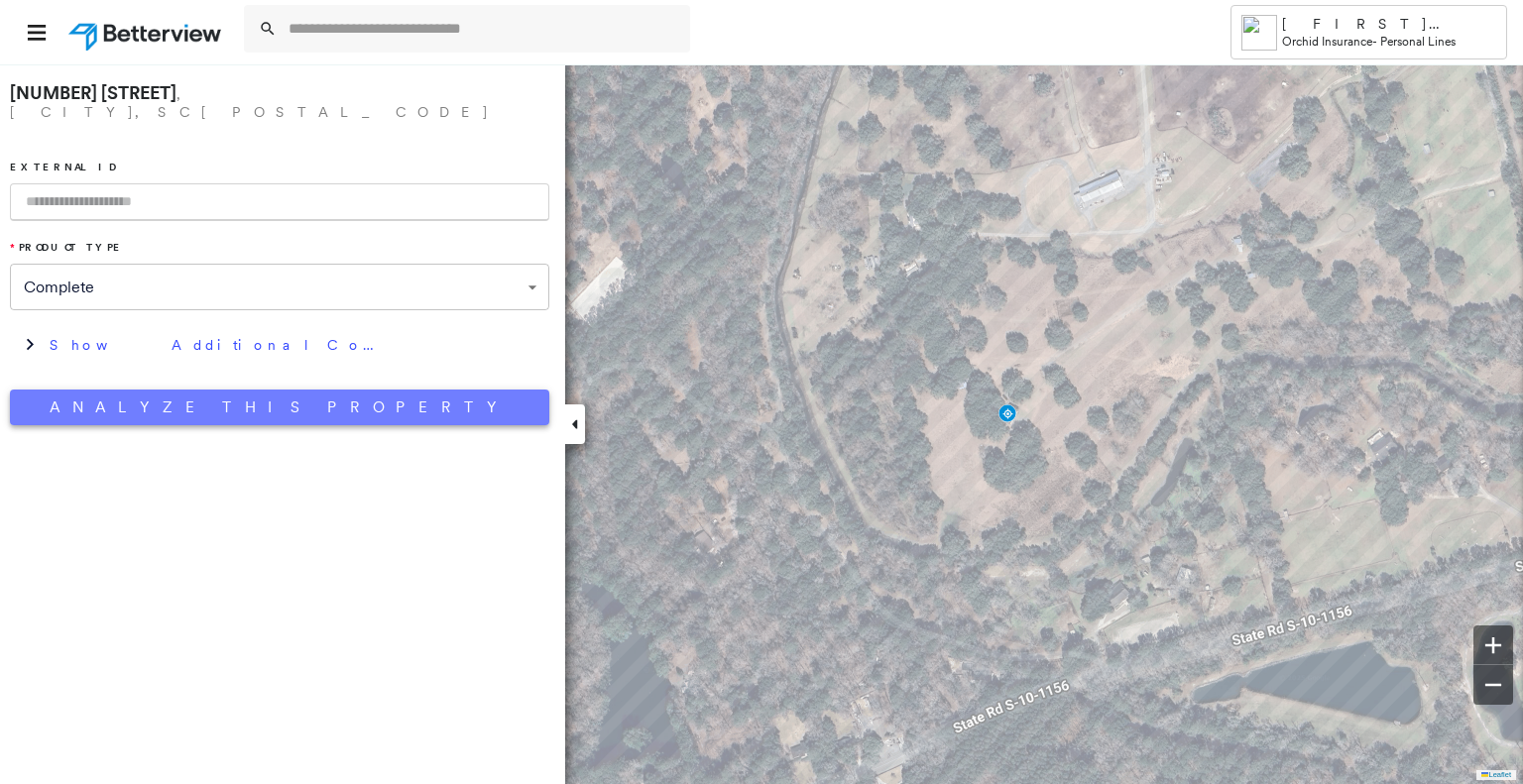click on "Analyze This Property" at bounding box center (280, 407) 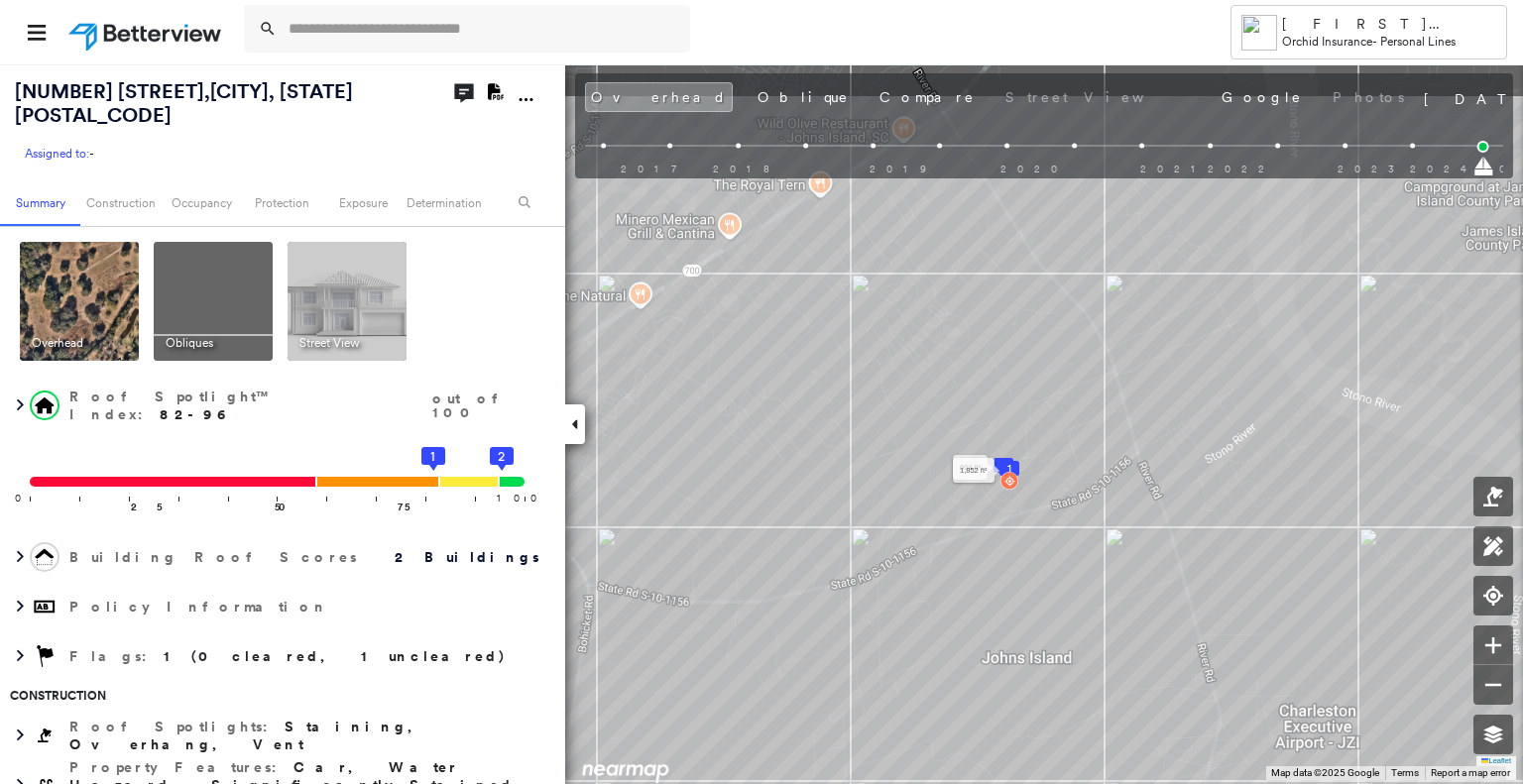 drag, startPoint x: 998, startPoint y: 364, endPoint x: 1010, endPoint y: 469, distance: 105.68349 